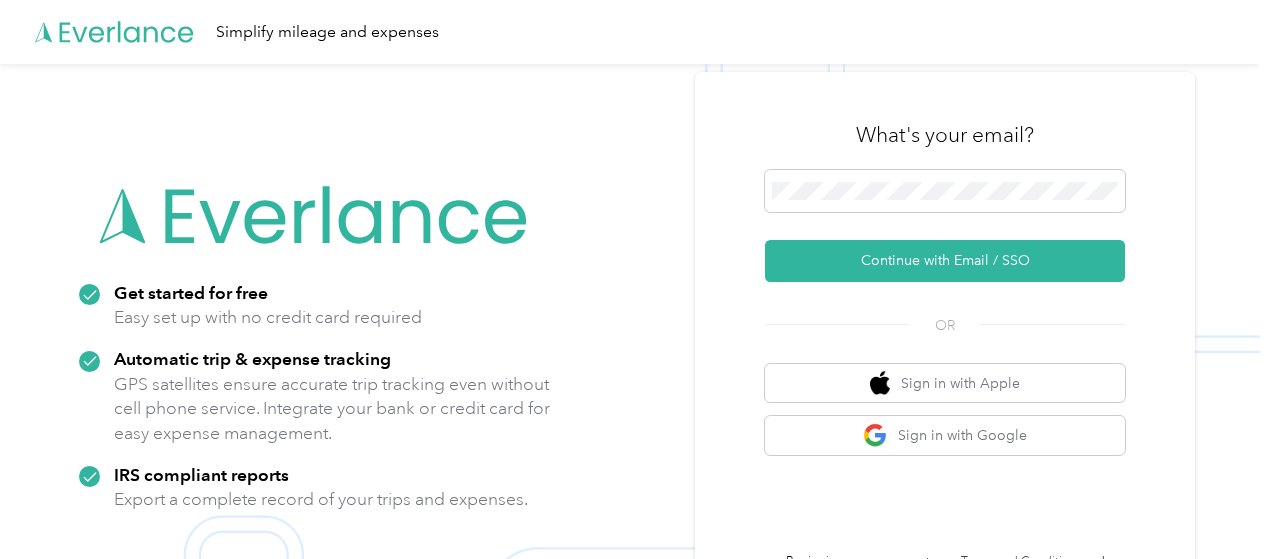 scroll, scrollTop: 0, scrollLeft: 0, axis: both 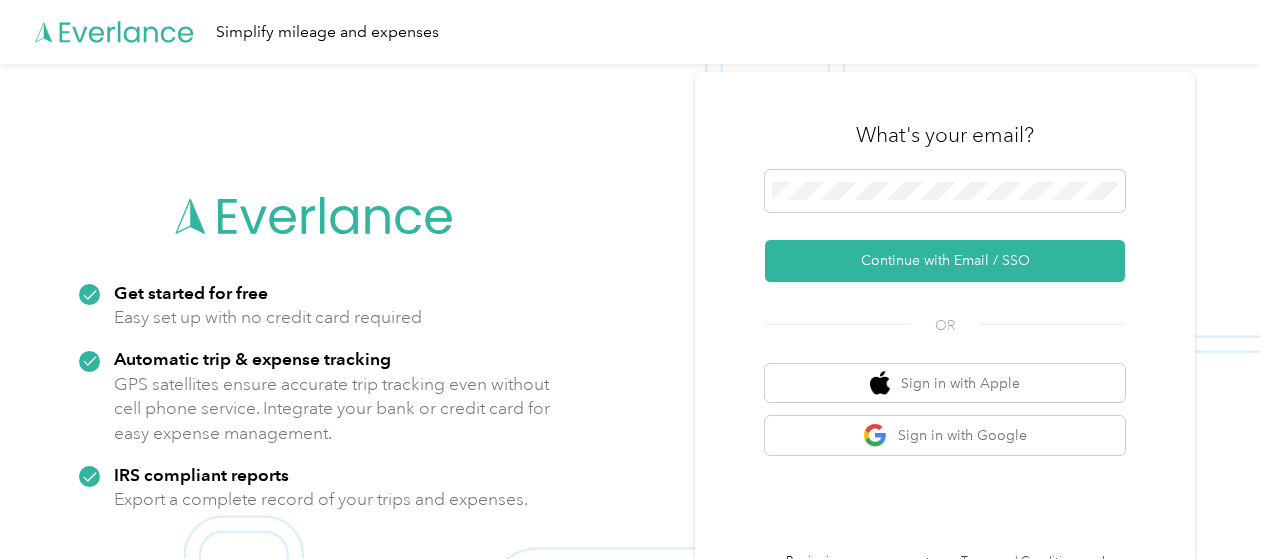 click on "What's your email? Continue with Email / SSO OR Sign in with Apple Sign in with Google By signing up, you agree to our   Terms and Conditions   and acknowledge that you have read our   Privacy Policy ." at bounding box center [945, 344] 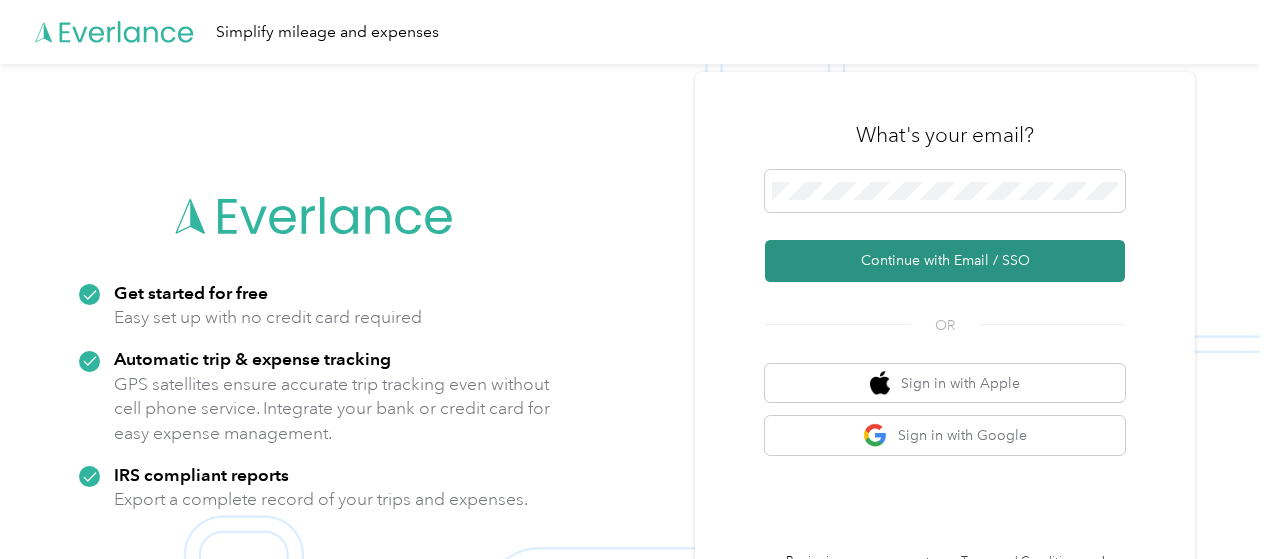 click on "Continue with Email / SSO" at bounding box center [945, 261] 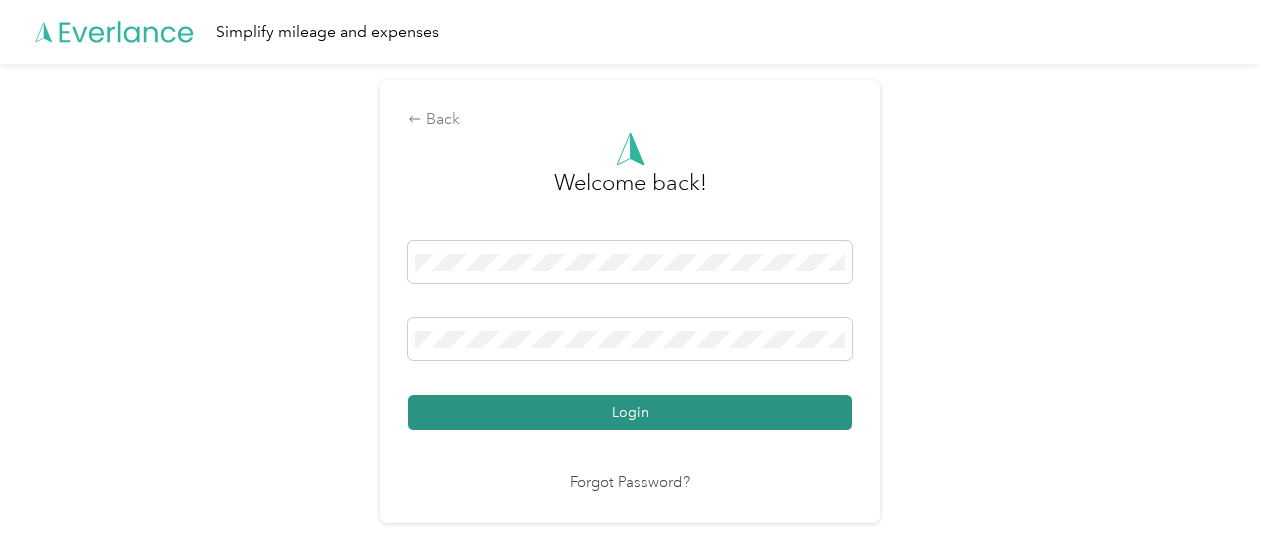 click on "Login" at bounding box center [630, 412] 